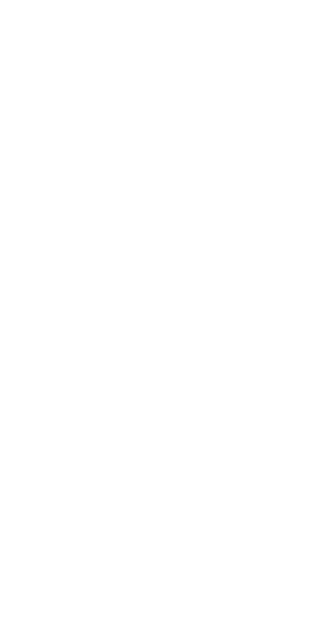 scroll, scrollTop: 0, scrollLeft: 0, axis: both 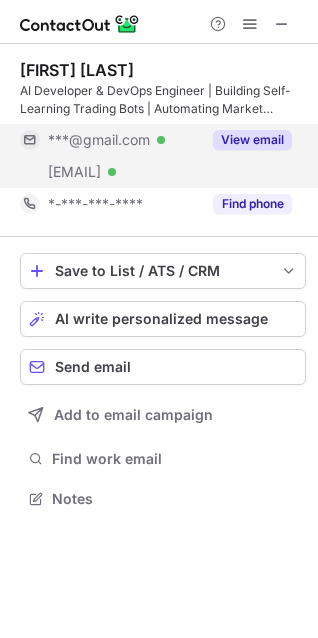 click on "View email" at bounding box center [252, 140] 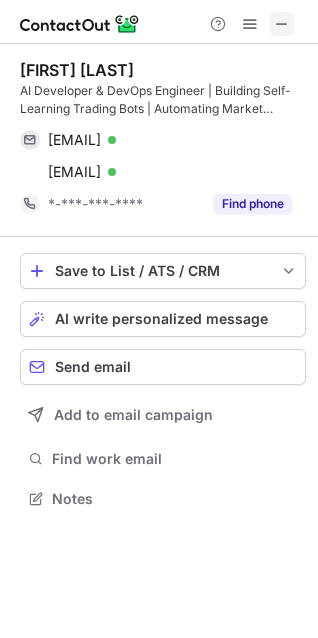 click at bounding box center (282, 24) 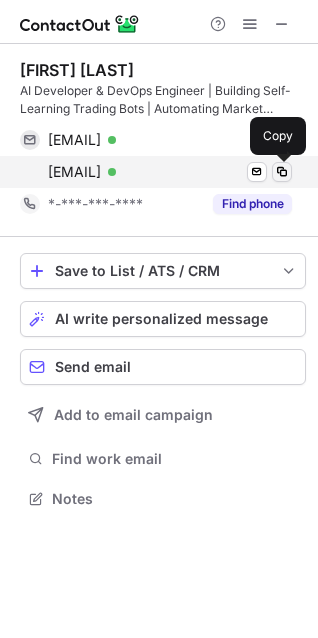 click at bounding box center [282, 172] 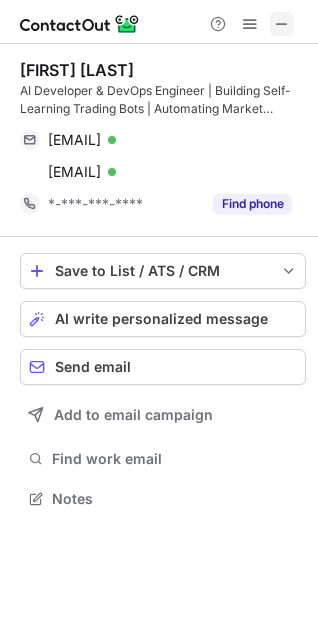 click at bounding box center [282, 24] 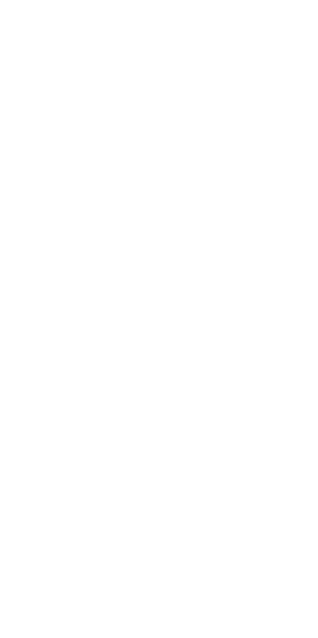 scroll, scrollTop: 0, scrollLeft: 0, axis: both 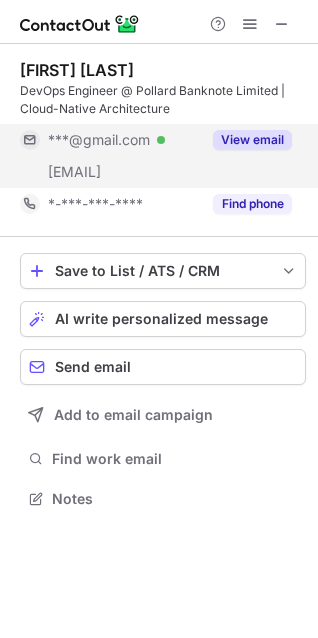click on "View email" at bounding box center [252, 140] 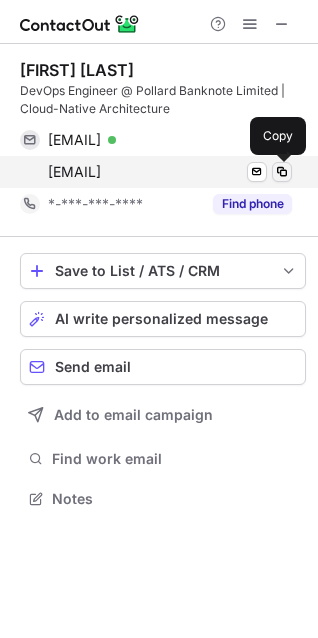 click at bounding box center [282, 172] 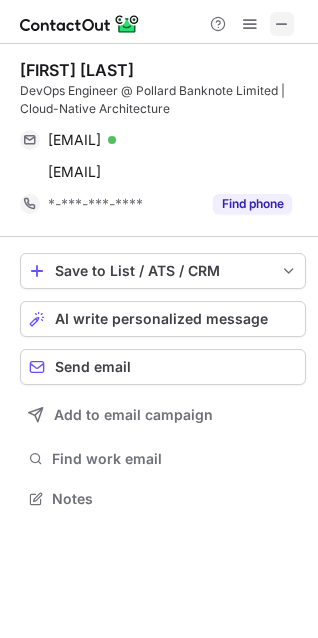click at bounding box center [282, 24] 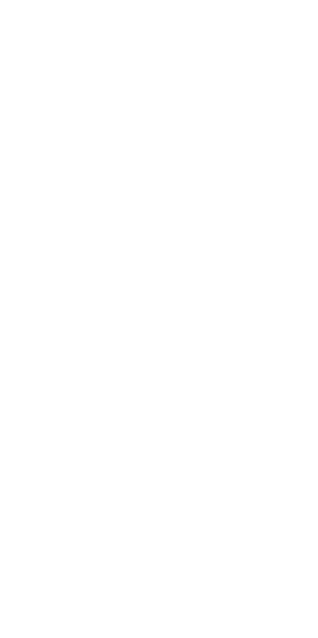 scroll, scrollTop: 0, scrollLeft: 0, axis: both 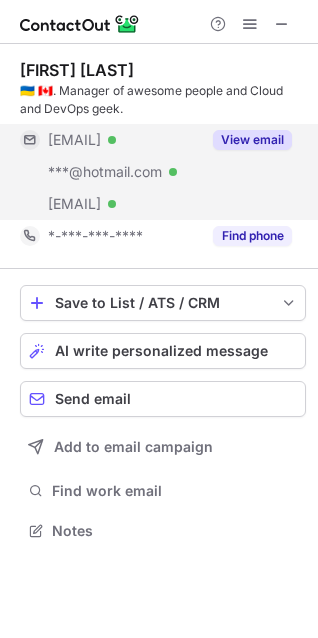 click on "View email" at bounding box center (252, 140) 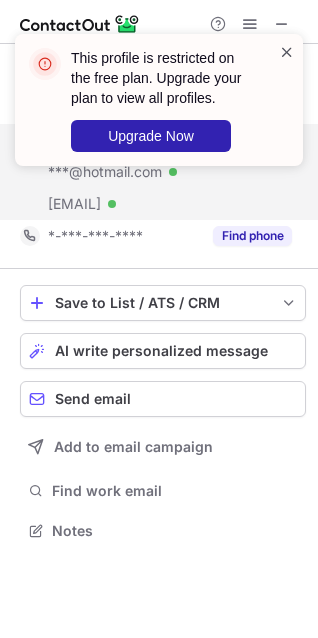 click at bounding box center [287, 52] 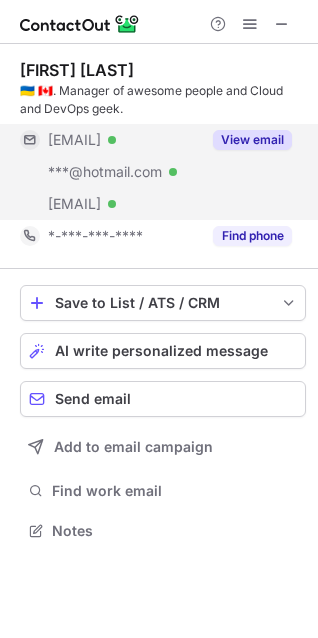 click on "[EMAIL]" at bounding box center (74, 140) 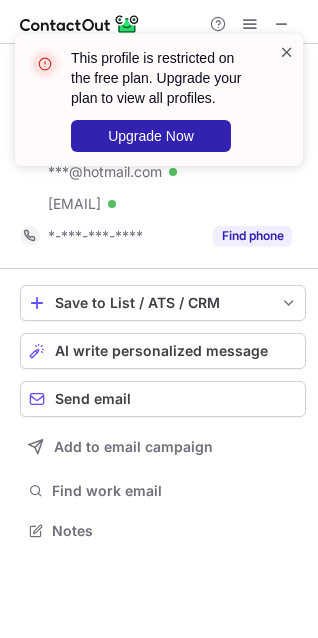 click at bounding box center [287, 52] 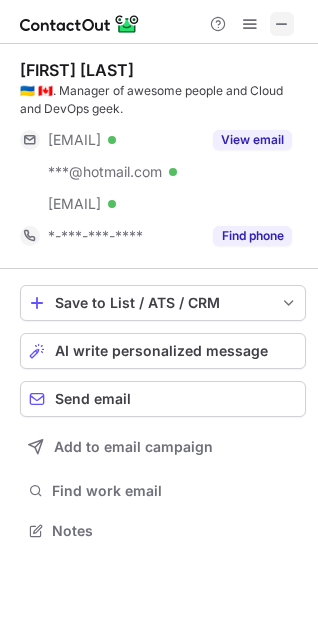 click at bounding box center (282, 24) 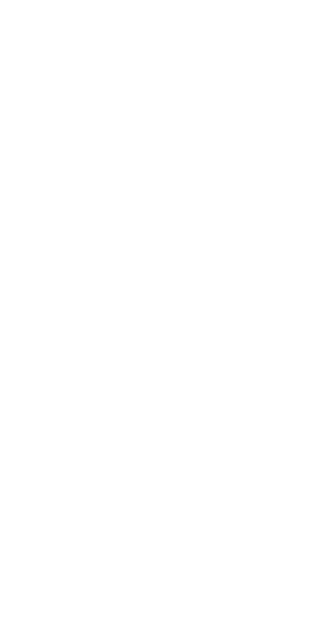 scroll, scrollTop: 0, scrollLeft: 0, axis: both 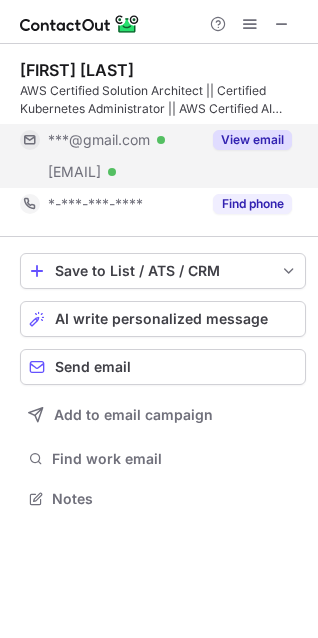 click on "View email" at bounding box center (252, 140) 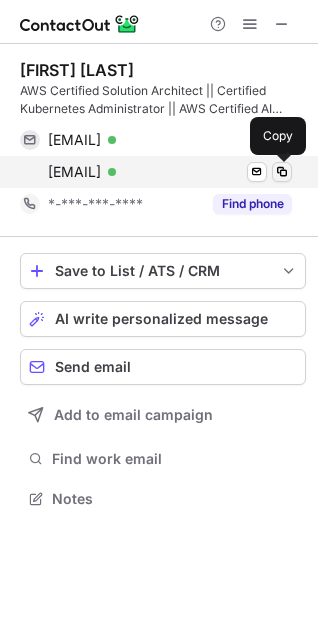 click at bounding box center [282, 172] 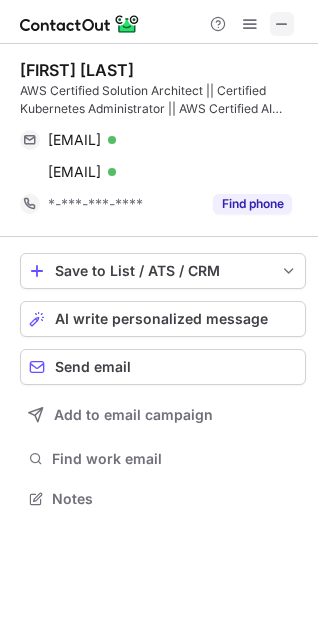 click at bounding box center (282, 24) 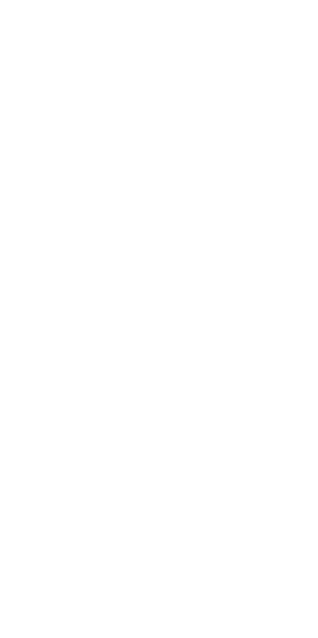 scroll, scrollTop: 0, scrollLeft: 0, axis: both 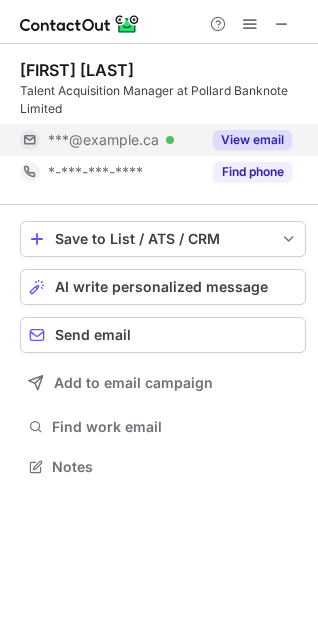 click on "View email" at bounding box center [252, 140] 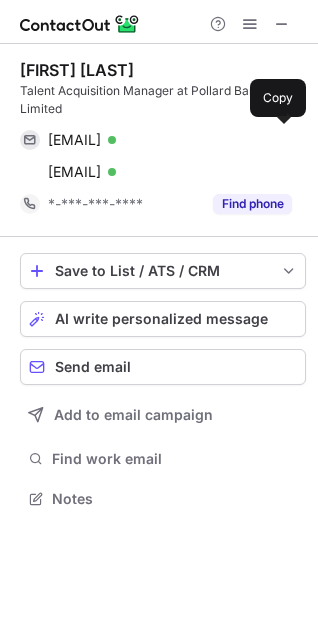 scroll, scrollTop: 10, scrollLeft: 10, axis: both 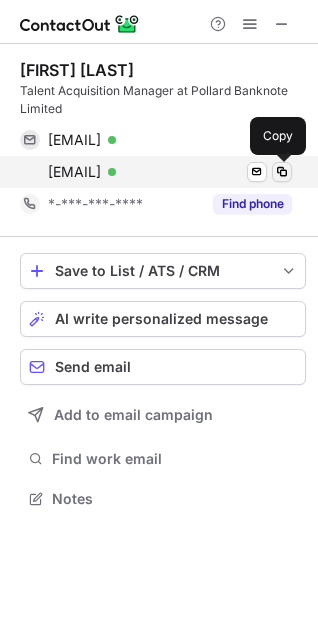 click at bounding box center [282, 172] 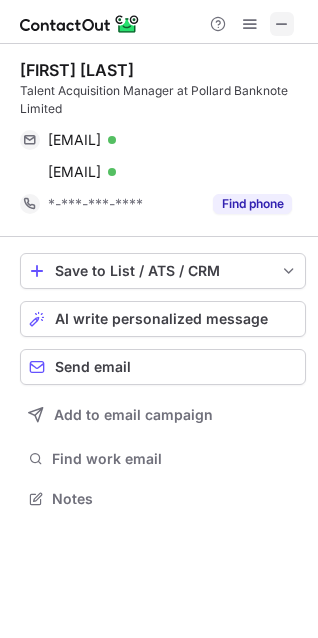 click at bounding box center [282, 24] 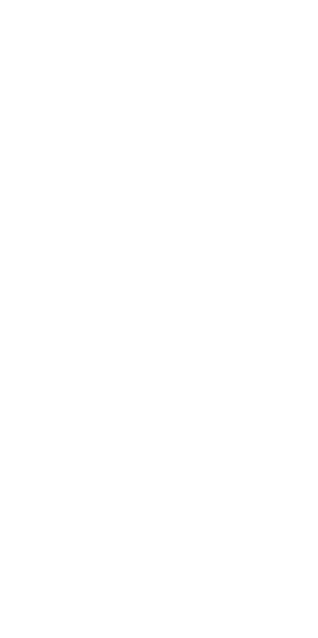 scroll, scrollTop: 0, scrollLeft: 0, axis: both 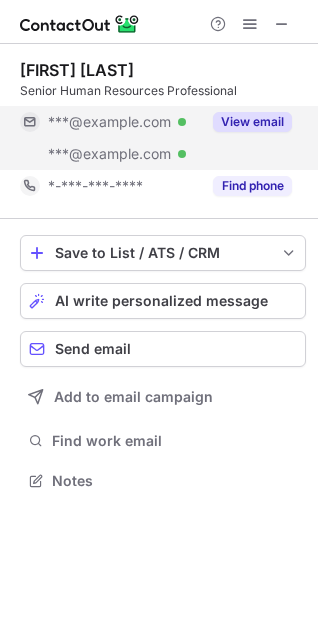 click on "View email" at bounding box center (252, 122) 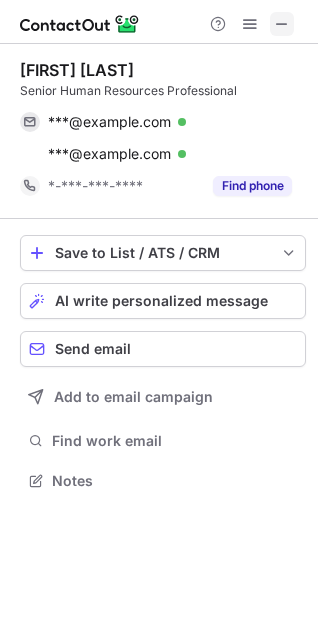 click at bounding box center (282, 24) 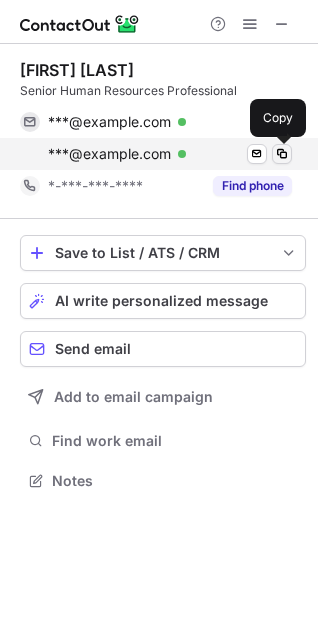 click at bounding box center (282, 154) 